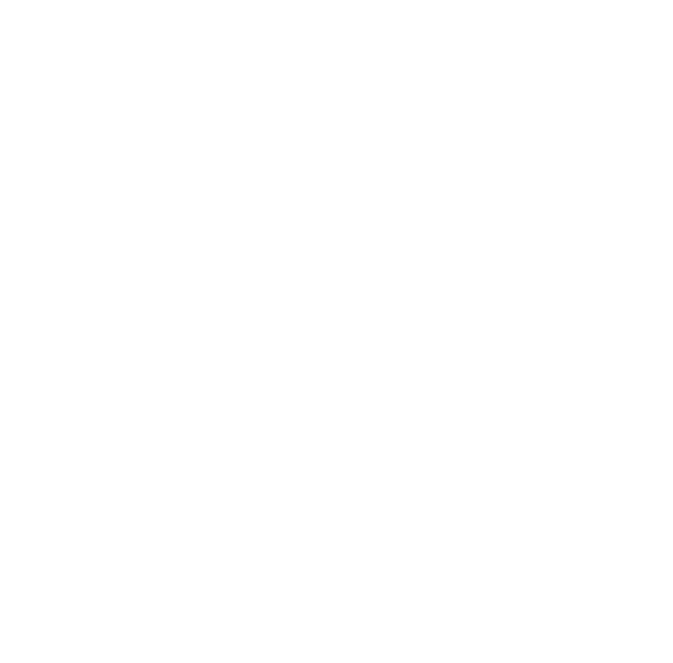 scroll, scrollTop: 0, scrollLeft: 0, axis: both 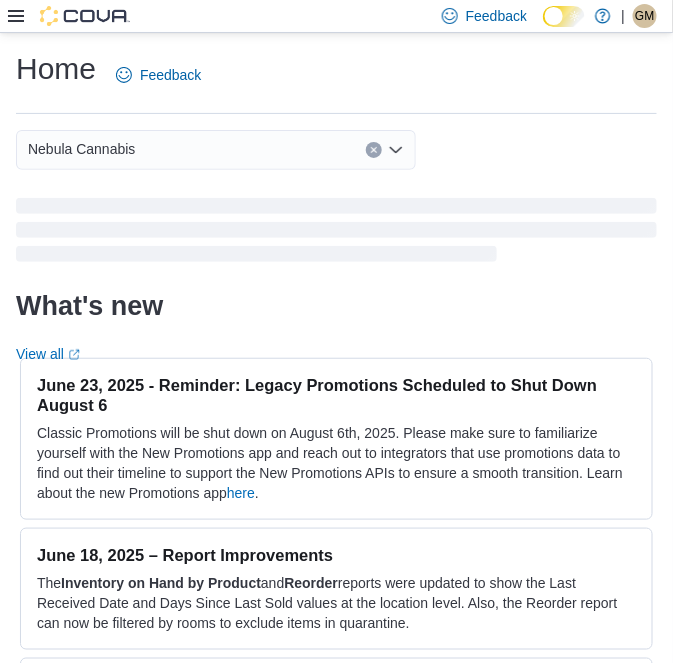 click 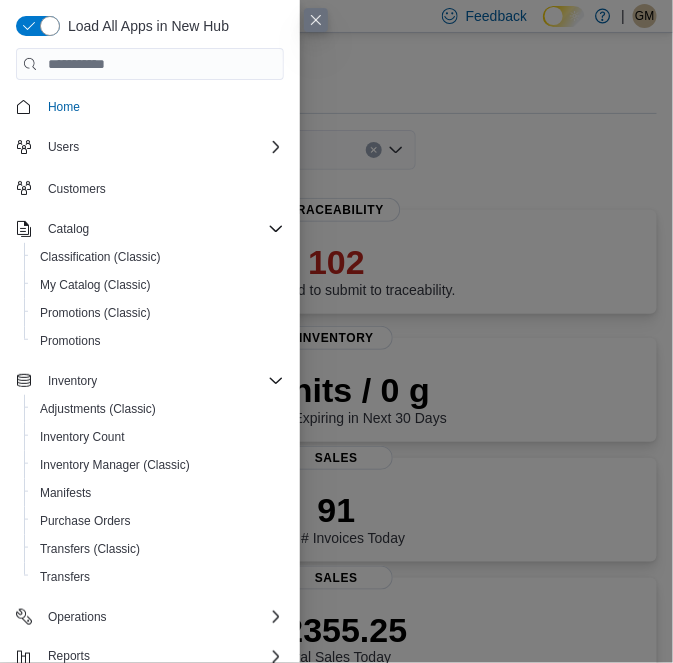 click on "Home Feedback Nebula Cannabis Updated 1 minute(s) ago 102 Invoices failed to submit to traceability. Traceability 0 units / 0 g Expired or Expiring in Next 30 Days Inventory 91 Total # Invoices Today Sales $2355.25 Total Sales Today Sales 2.01 Avg Items Per Transaction Today Sales $25.88 Transaction Average Today Sales Top Product Sales Today 1. Monkey King Flower (WFF) $228.33 2. Pineapple Blast Flower (WFF) $200.84 3. LCG Flower (Greenwoods) $137.51 4. Pie Scream A Bud (Meraki) $87.34 5. Jack Herer 1g Truly Live Resin AiO Disposable (Entourage) $65.00 Sales Top Brand Sales Today 1. National Cannabis Company $112.50 2. Hellavated $106.38 3. Sunshine, Punch Bowl, Self Made Farms $33.33 4. GG $29.16 5. Cuellar Farms $25.00 Sales Average Transactions per Hour Sales What's new View all (opens in a new tab or window) June 23, 2025 - Reminder: Legacy Promotions Scheduled to Shut Down August 6 here . June 18, 2025 – Report Improvements The  Inventory on Hand by Product  and  Reorder Promotions  and  only   every" at bounding box center (336, 1244) 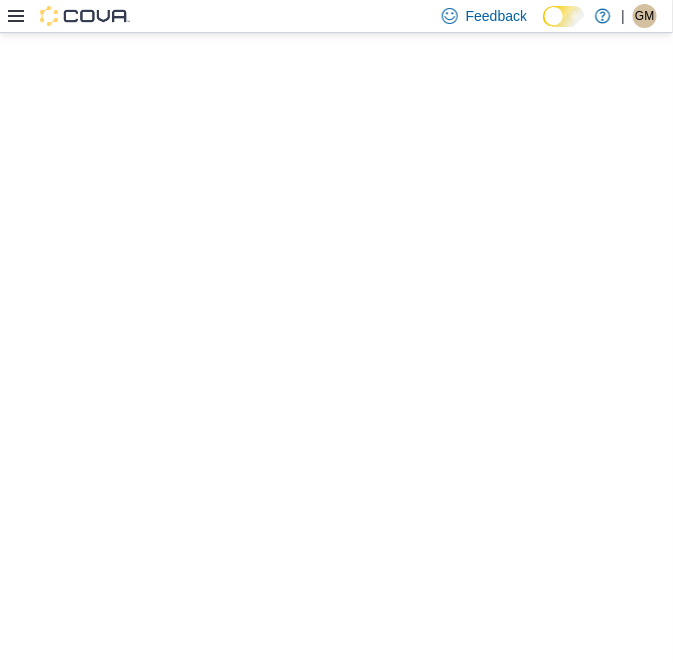 scroll, scrollTop: 0, scrollLeft: 0, axis: both 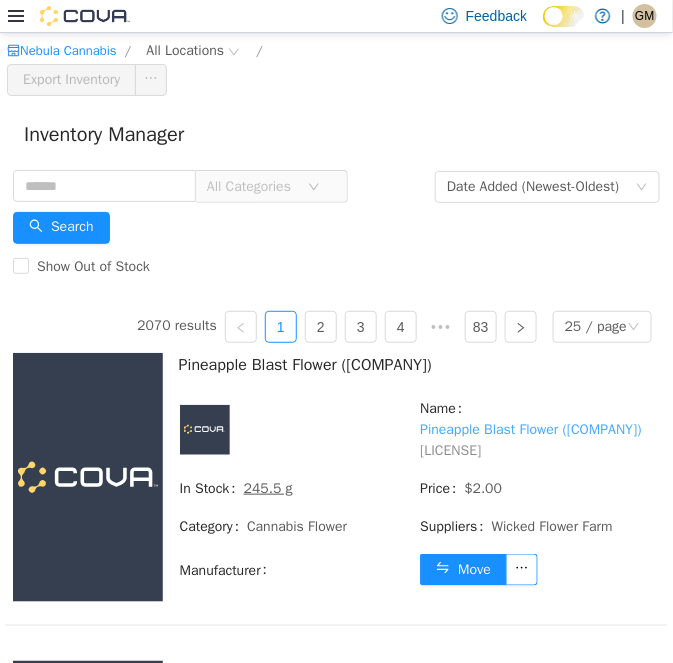 click on "Pineapple Blast Flower (WFF)" at bounding box center (530, 429) 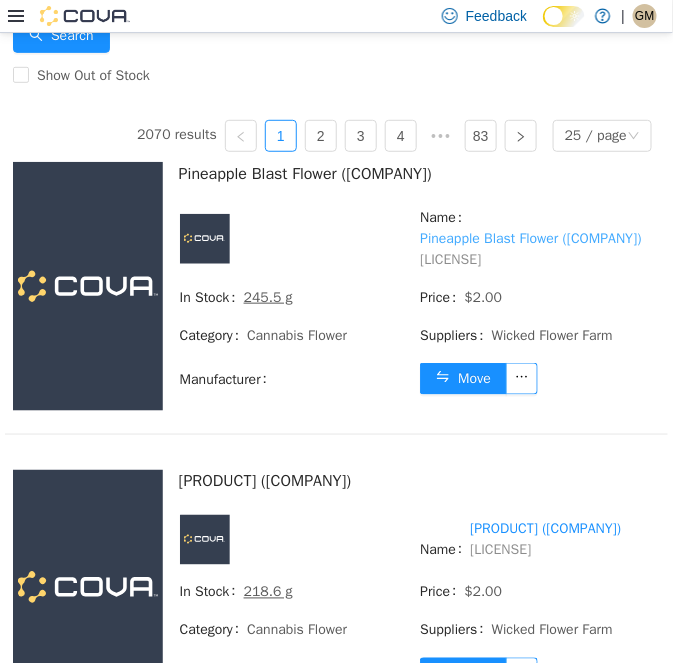 scroll, scrollTop: 283, scrollLeft: 0, axis: vertical 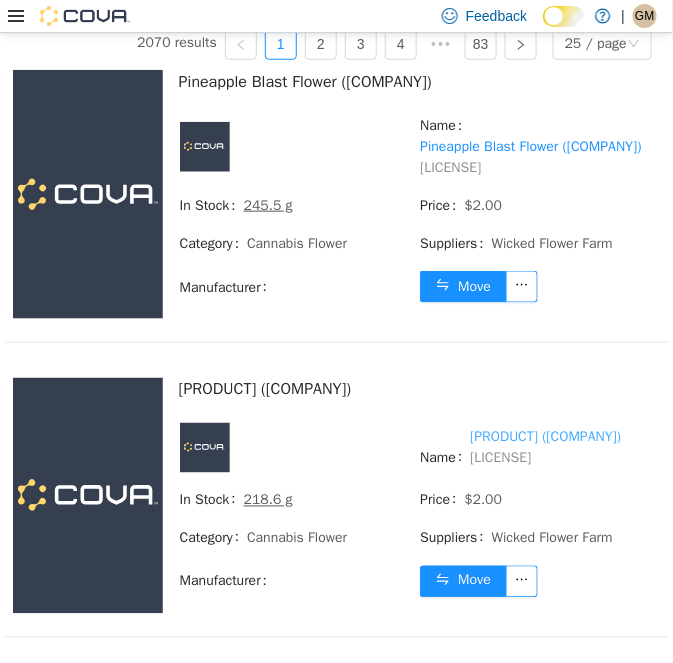 click on "Monkey King Flower (WFF)" at bounding box center [545, 437] 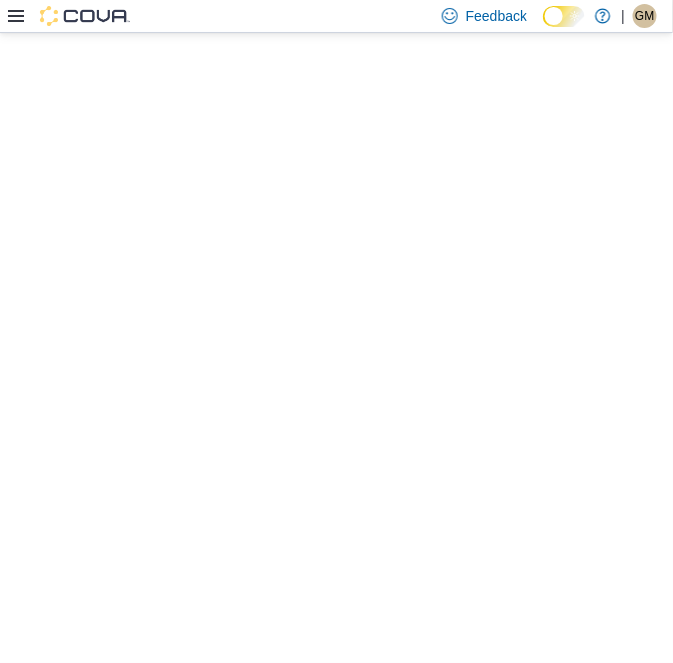 scroll, scrollTop: 0, scrollLeft: 0, axis: both 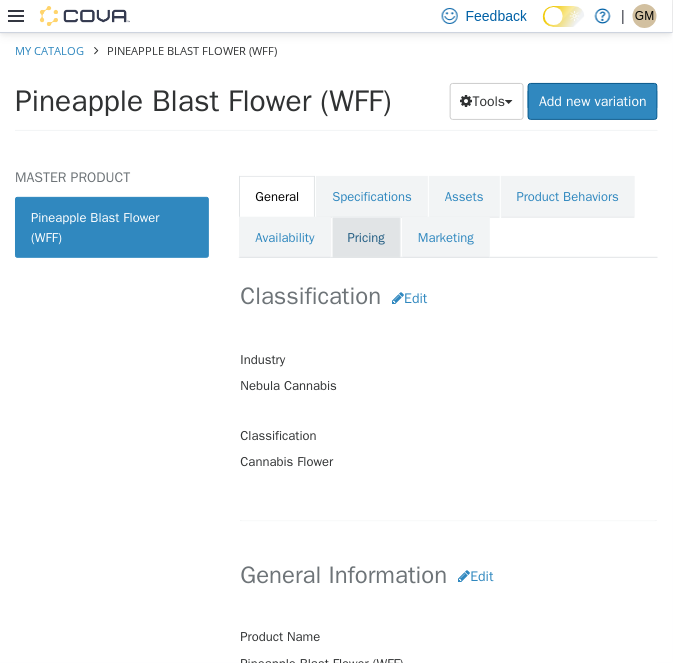 click on "Pricing" at bounding box center (366, 238) 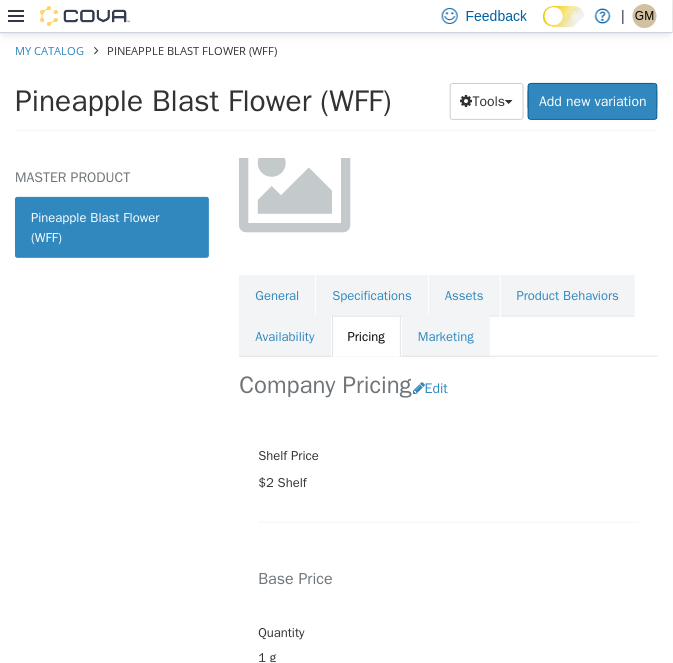scroll, scrollTop: 249, scrollLeft: 0, axis: vertical 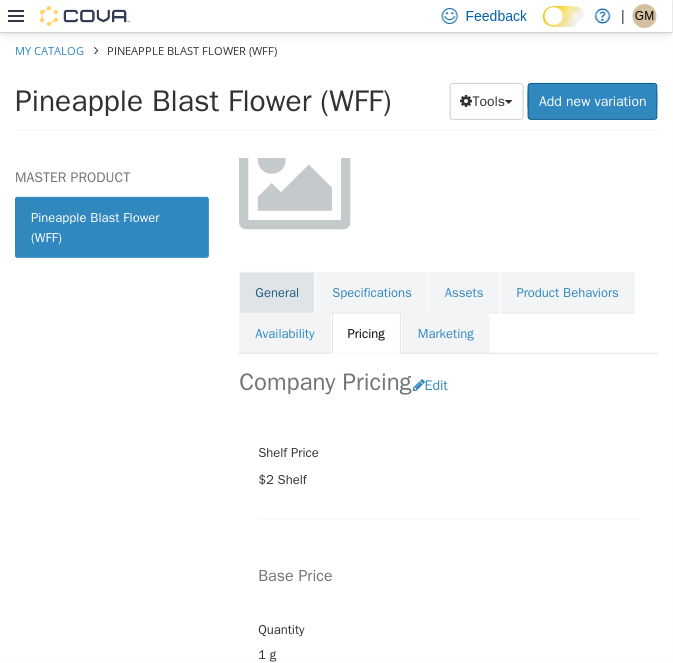 click on "General" at bounding box center (277, 293) 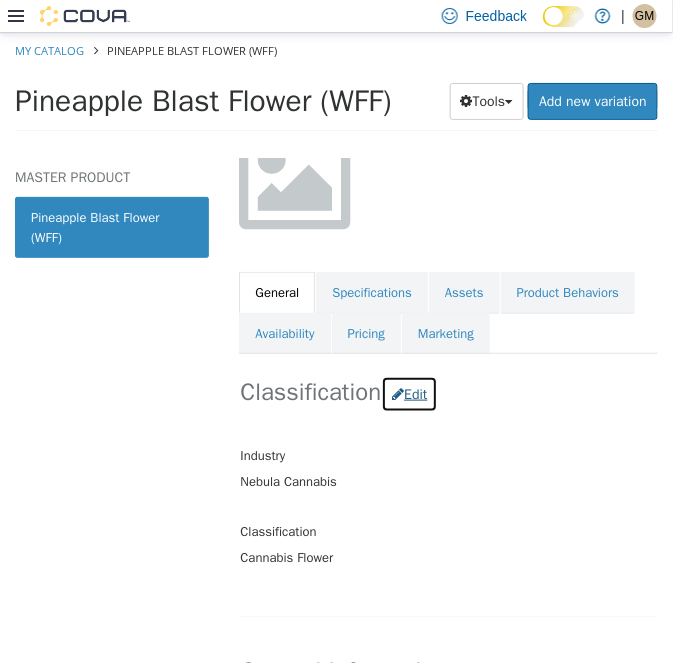 click on "Edit" at bounding box center [409, 394] 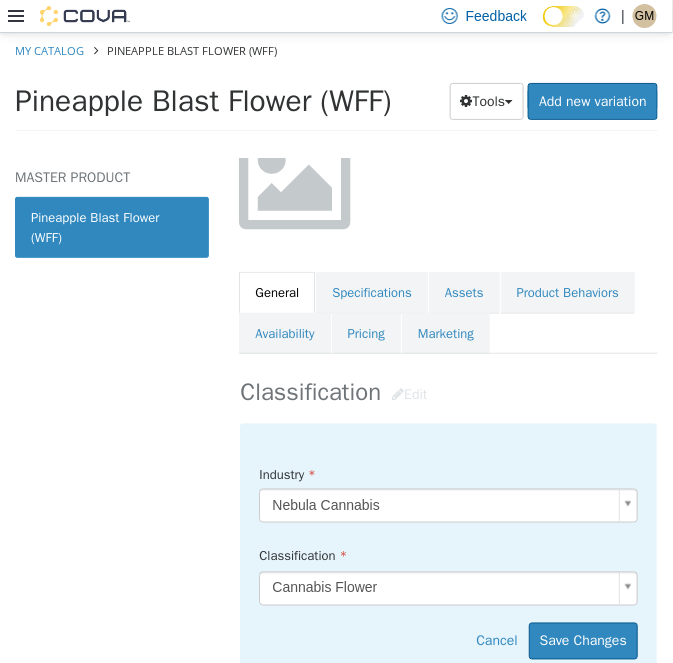 click on "Saving Bulk Changes...
×
My Catalog
Pineapple Blast Flower (WFF)
Pineapple Blast Flower (WFF)
Tools
Clone Print Labels   Add new variation
MASTER PRODUCT
Pineapple Blast Flower (WFF)
Cannabis Flower
Pineapple Blast Flower (WFF)
[Master Product] Active   CATALOG SKU - K3LDHGBQ     English - US                             Last Updated:  July 10, 2025
General Specifications Assets Product Behaviors Availability Pricing
Marketing Classification  Edit Industry
Nebula Cannabis                             ***** Classification
Cannabis Flower                             ***** Cancel Save Changes General Information  Edit Product Name
Pineapple Blast Flower (WFF)
Short Description
< empty >
Long Description
< empty >
MSRP
< empty >
Release Date
< empty >
Cancel Save Changes Manufacturer  Edit Manufacturer
< empty >
Cancel Save Manufacturer SKUs  Edit SKU Save" at bounding box center (336, 88) 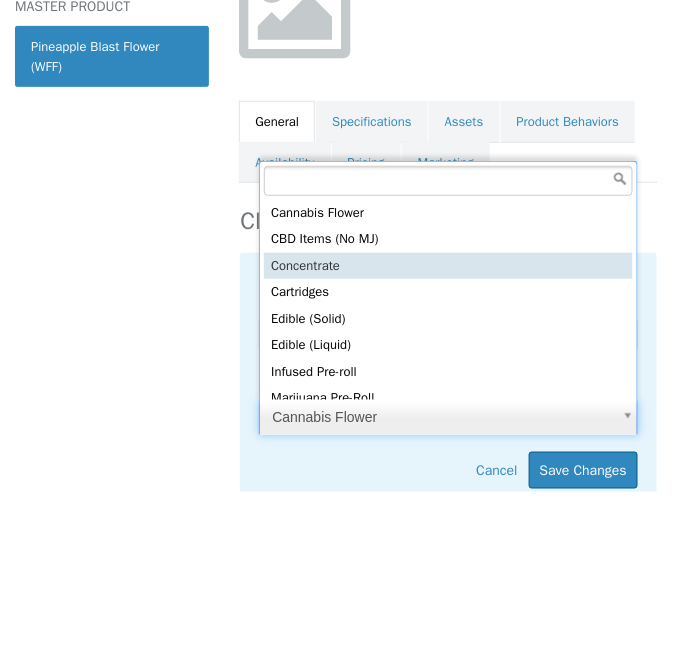 scroll, scrollTop: 356, scrollLeft: 0, axis: vertical 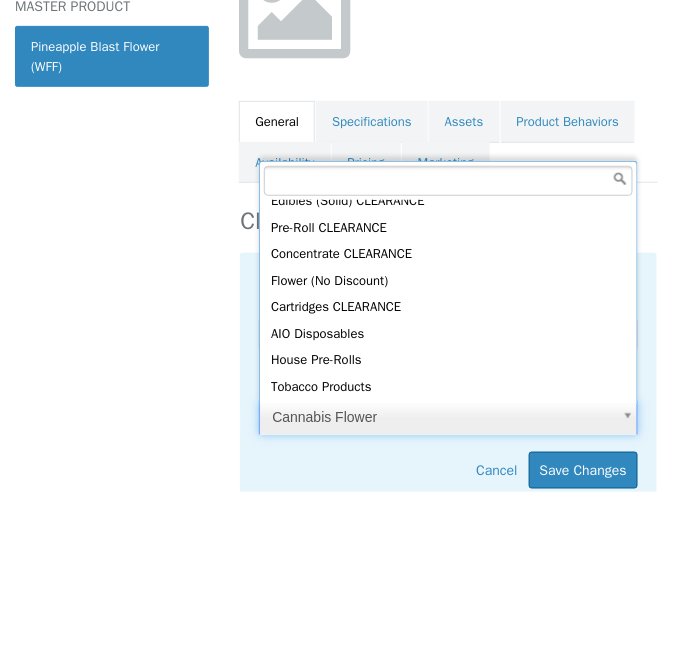 type on "*****" 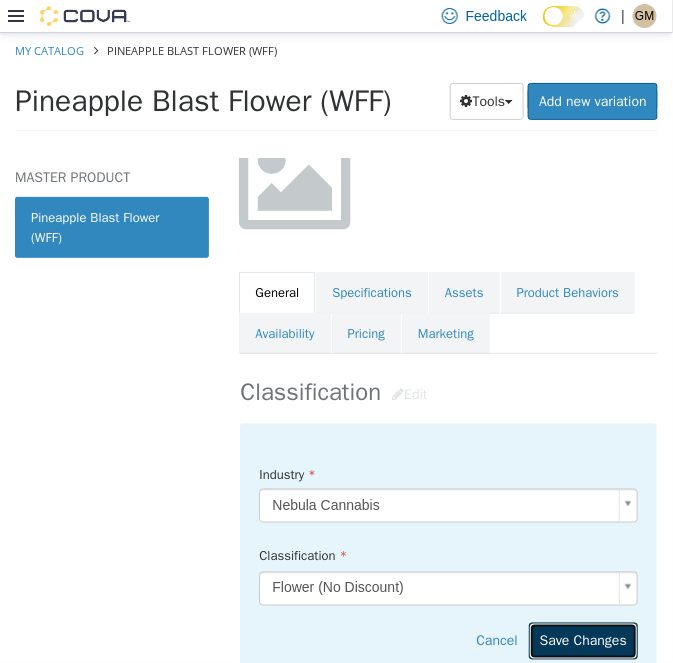 click on "Save Changes" at bounding box center [583, 641] 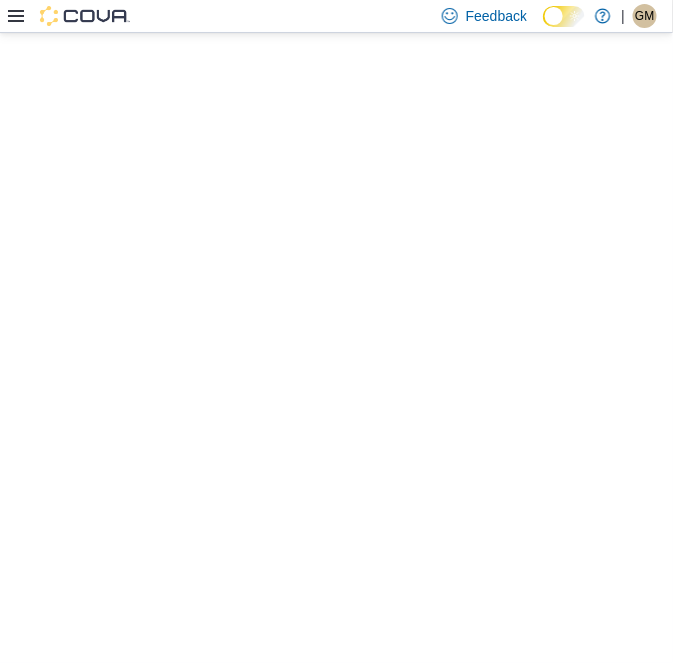 scroll, scrollTop: 0, scrollLeft: 0, axis: both 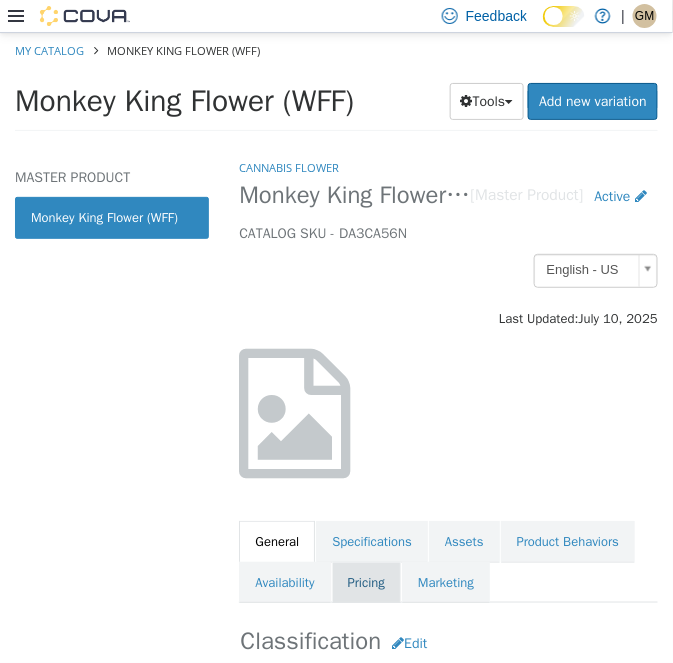 click on "Pricing" at bounding box center [366, 583] 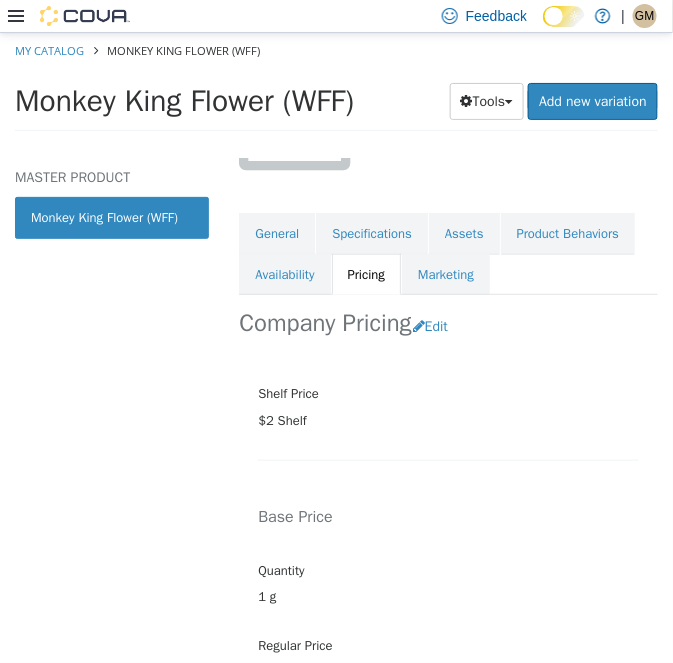 scroll, scrollTop: 0, scrollLeft: 0, axis: both 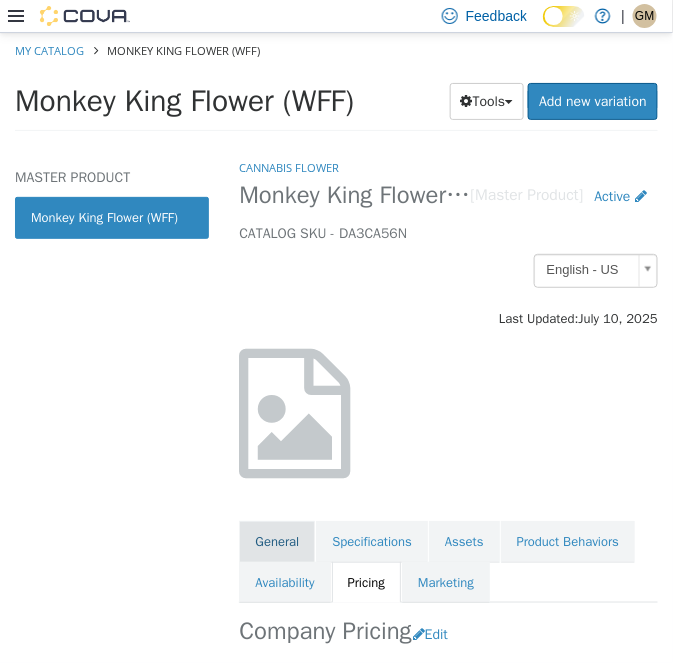 click on "General" at bounding box center (277, 542) 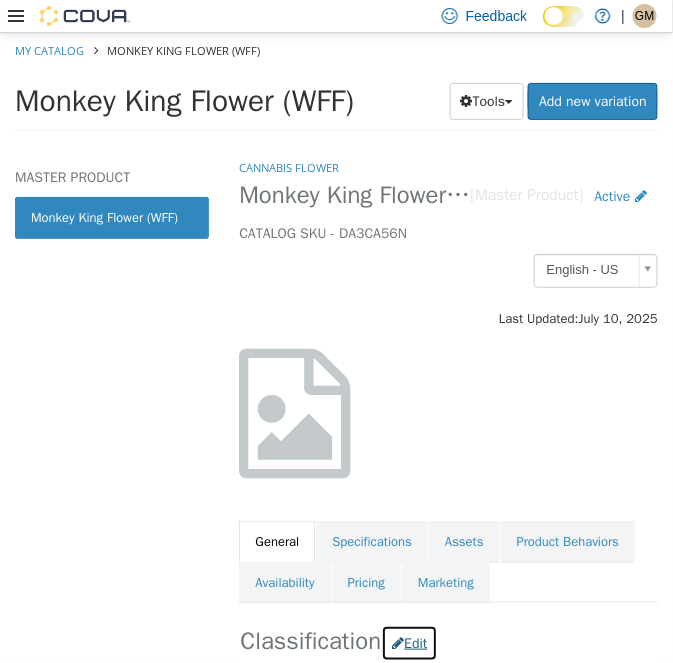 click on "Edit" at bounding box center [409, 643] 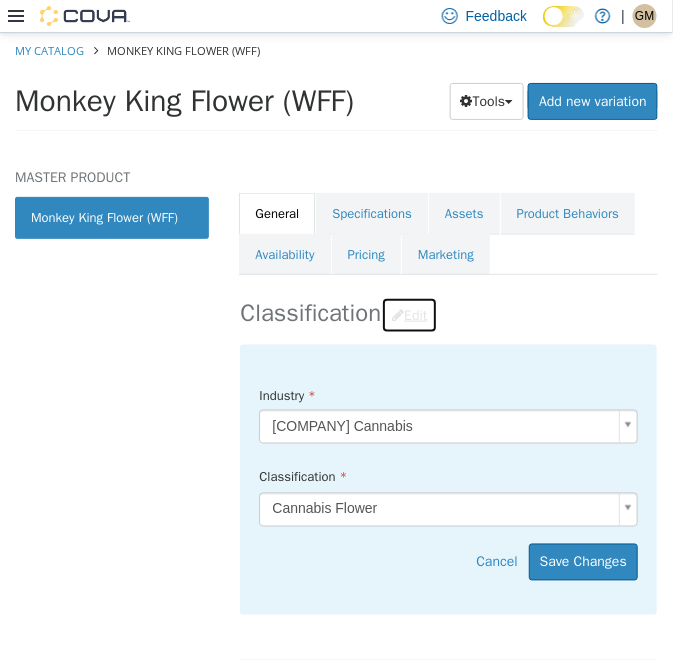 scroll, scrollTop: 330, scrollLeft: 0, axis: vertical 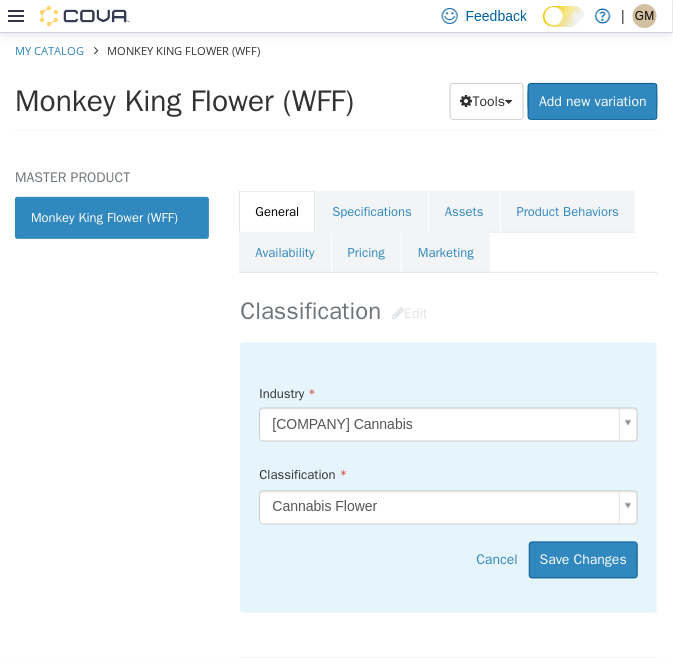 click on "Saving Bulk Changes...
×
My Catalog
Monkey King Flower (WFF)
Monkey King Flower (WFF)
Tools
Clone Print Labels   Add new variation
MASTER PRODUCT
Monkey King Flower (WFF)
Cannabis Flower
Monkey King Flower (WFF)
[Master Product] Active  CATALOG SKU - DA3CA56N     English - US                             Last Updated:  [DATE]
General Specifications Assets Product Behaviors Availability Pricing
Marketing Classification  Edit Industry
Nebula Cannabis                             ***** Classification
Cannabis Flower                             ***** Cancel Save Changes General Information  Edit Product Name
Monkey King Flower (WFF)
Short Description
< empty >
Long Description
< empty >
MSRP
< empty >
Release Date
< empty >
Cancel Save Changes Manufacturer  Edit Manufacturer
< empty >
Cancel Save Manufacturer SKUs  Edit SKU Description Cancel Save" at bounding box center [336, 88] 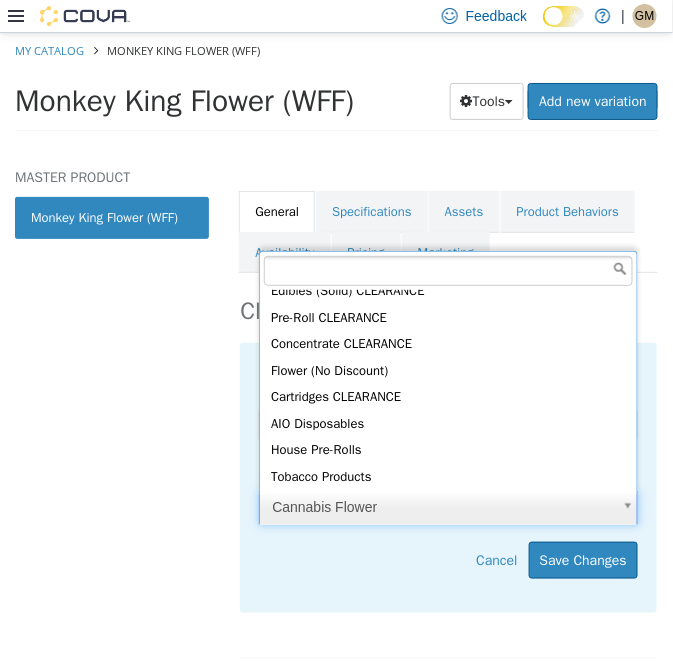 scroll, scrollTop: 356, scrollLeft: 0, axis: vertical 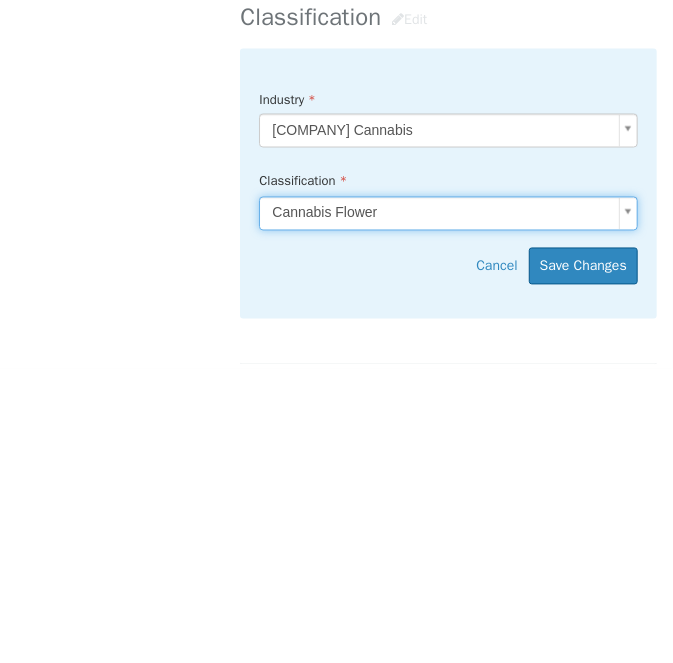 click on "Saving Bulk Changes...
×
My Catalog
Monkey King Flower (WFF)
Monkey King Flower (WFF)
Tools
Clone Print Labels   Add new variation
MASTER PRODUCT
Monkey King Flower (WFF)
Cannabis Flower
Monkey King Flower (WFF)
[Master Product] Active  CATALOG SKU - DA3CA56N     English - US                             Last Updated:  [DATE]
General Specifications Assets Product Behaviors Availability Pricing
Marketing Classification  Edit Industry
Nebula Cannabis                             ***** Classification
Cannabis Flower     ***** Cancel Save Changes General Information  Edit Product Name
Monkey King Flower (WFF)
Short Description
< empty >
Long Description
< empty >
MSRP
< empty >
Release Date
< empty >
Cancel Save Changes Manufacturer  Edit Manufacturer
< empty >
Cancel Save Manufacturer SKUs  Edit SKU Description Cancel Save Supplier SKUs  Edit SKU" at bounding box center (336, -205) 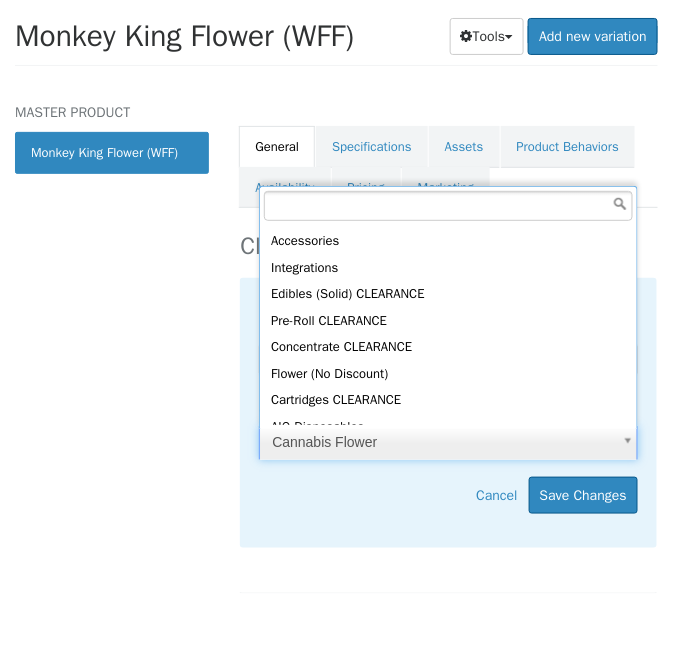scroll, scrollTop: 356, scrollLeft: 0, axis: vertical 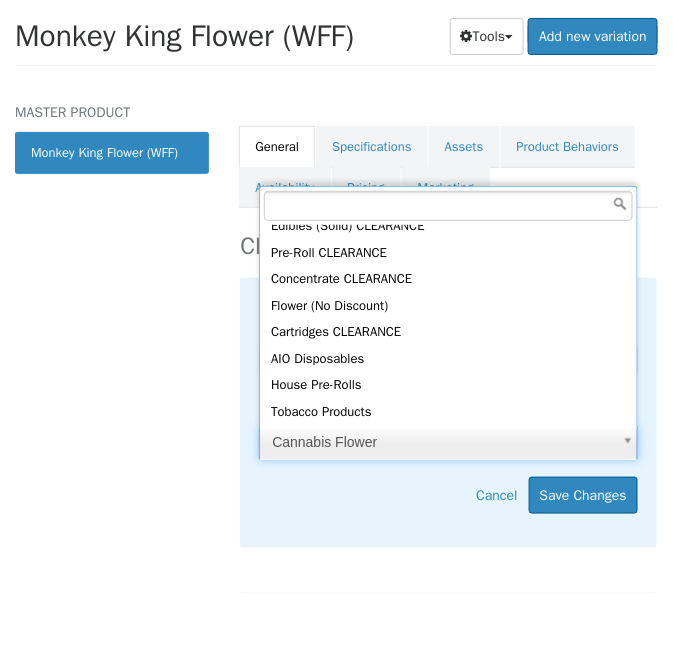 type on "*****" 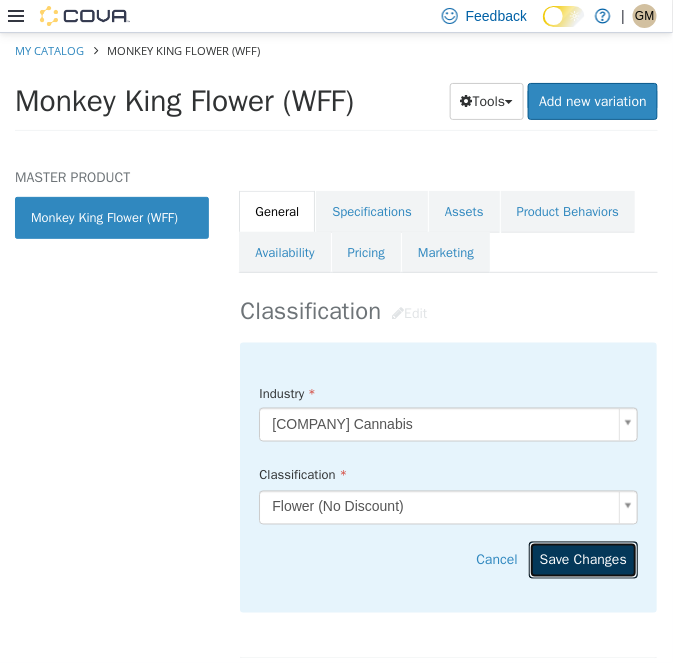 click on "Save Changes" at bounding box center (583, 560) 